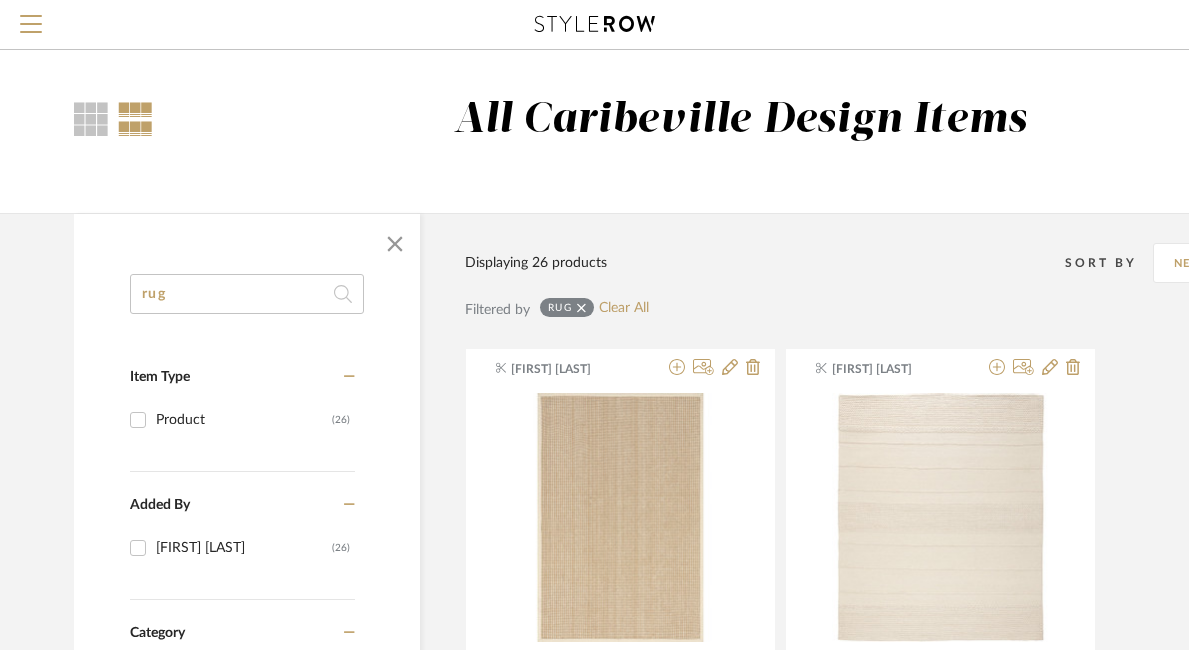 scroll, scrollTop: 0, scrollLeft: 0, axis: both 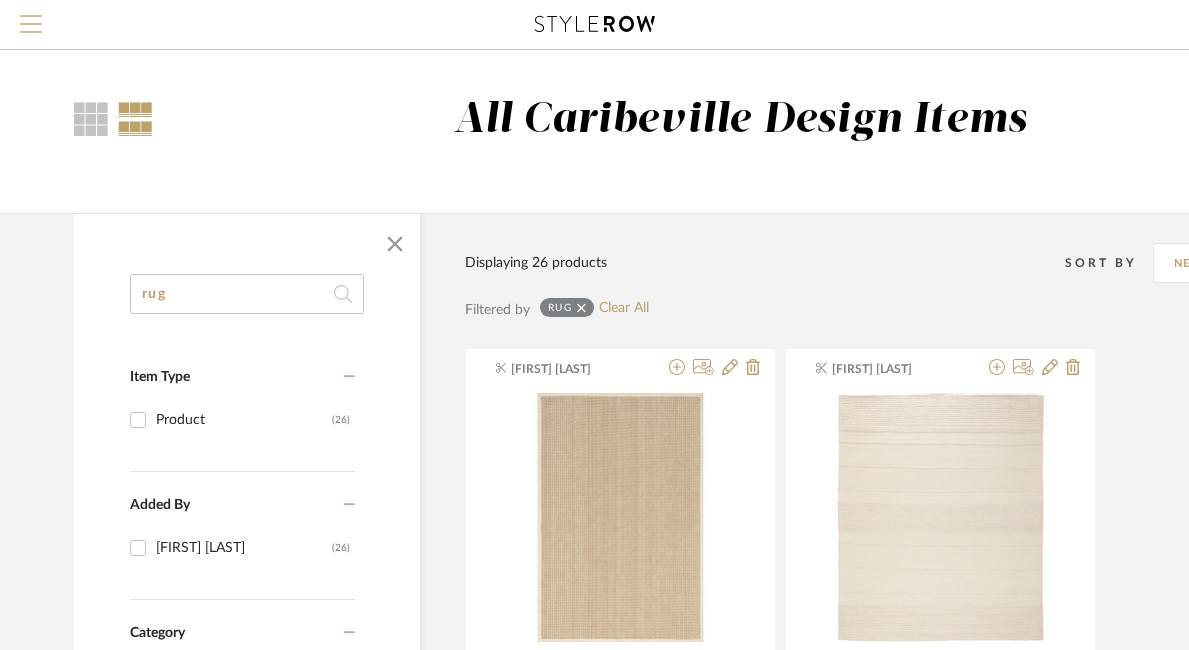 click at bounding box center [31, 16] 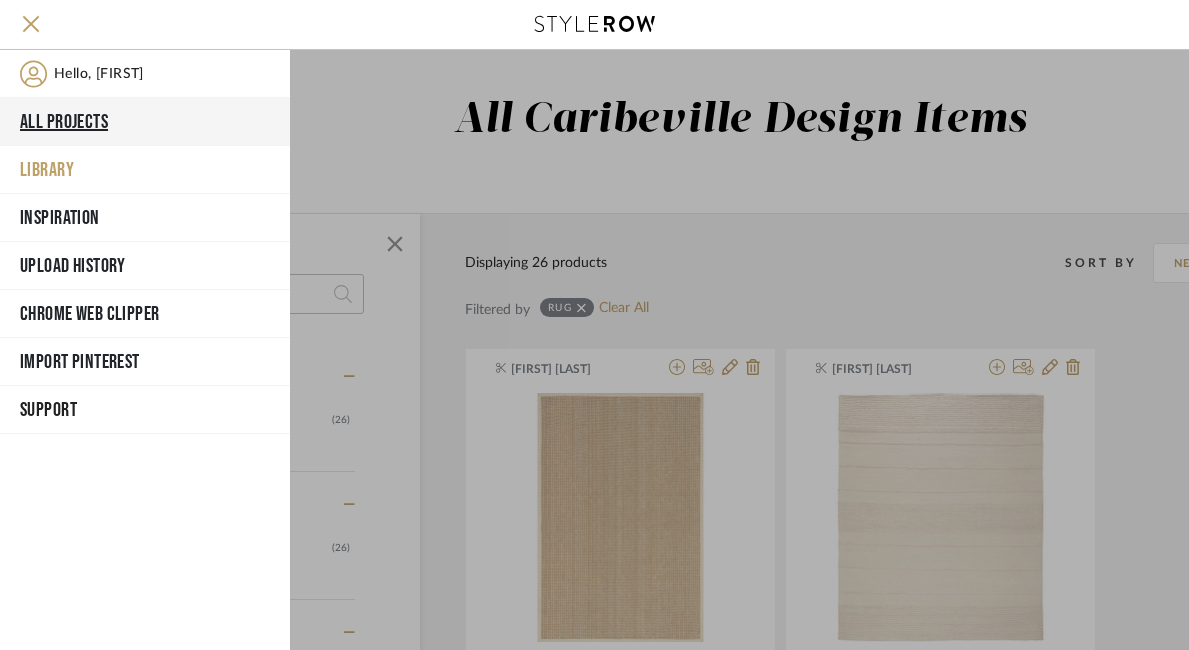 click on "All Projects" at bounding box center [145, 122] 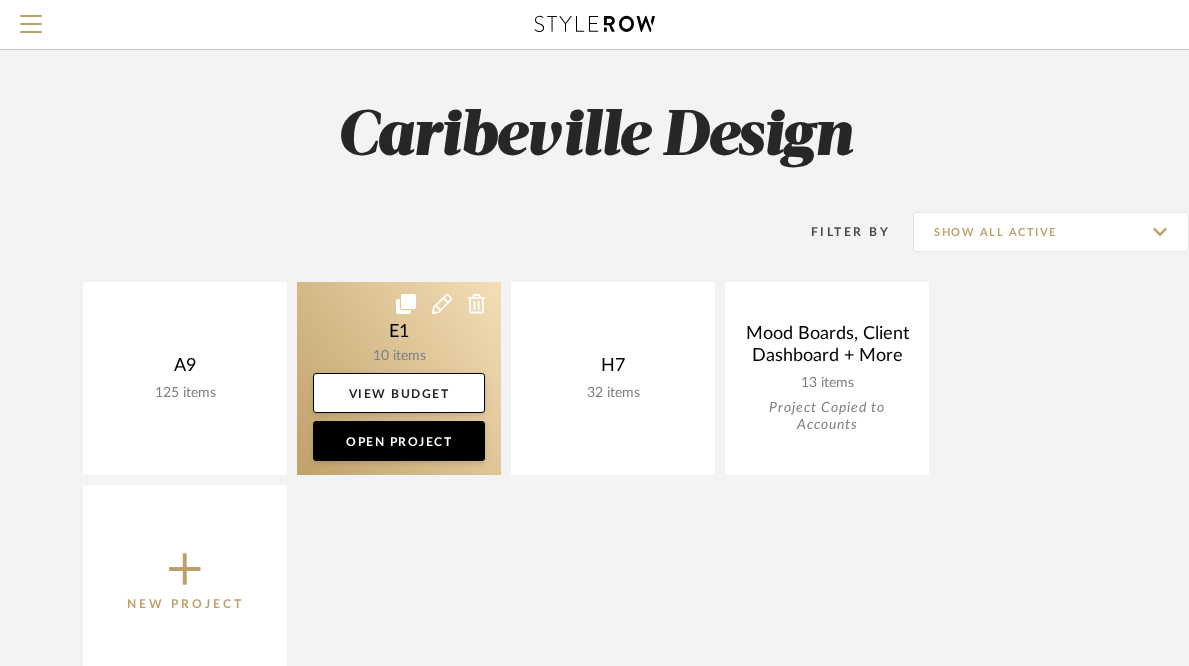 click 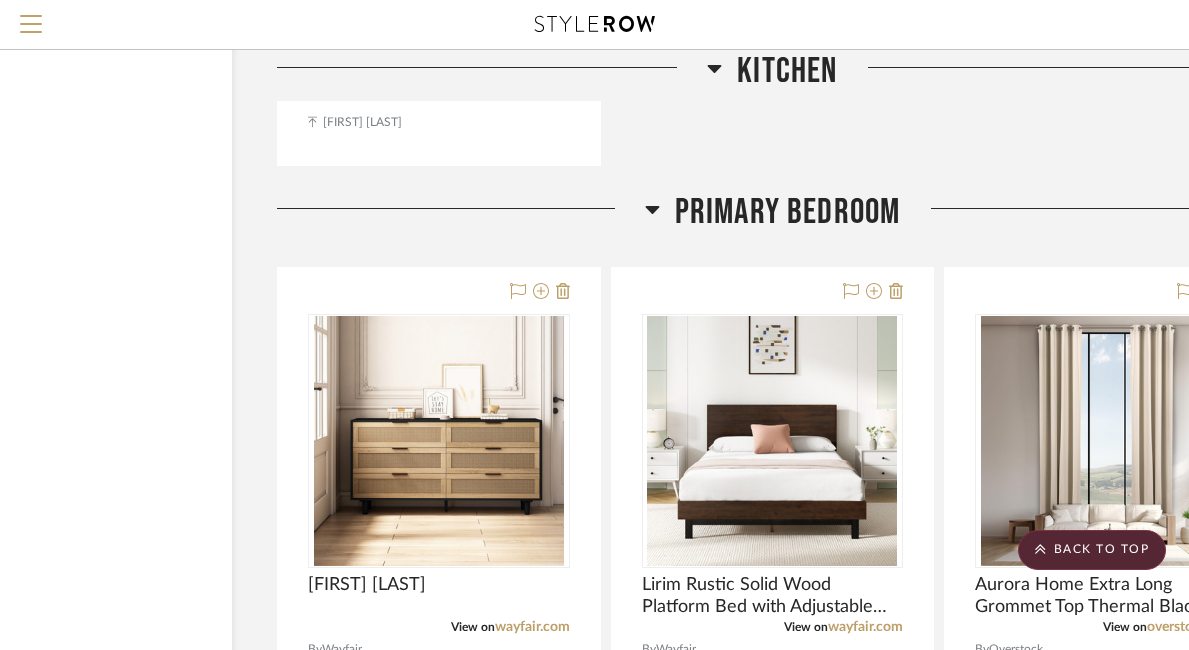 scroll, scrollTop: 3362, scrollLeft: 144, axis: both 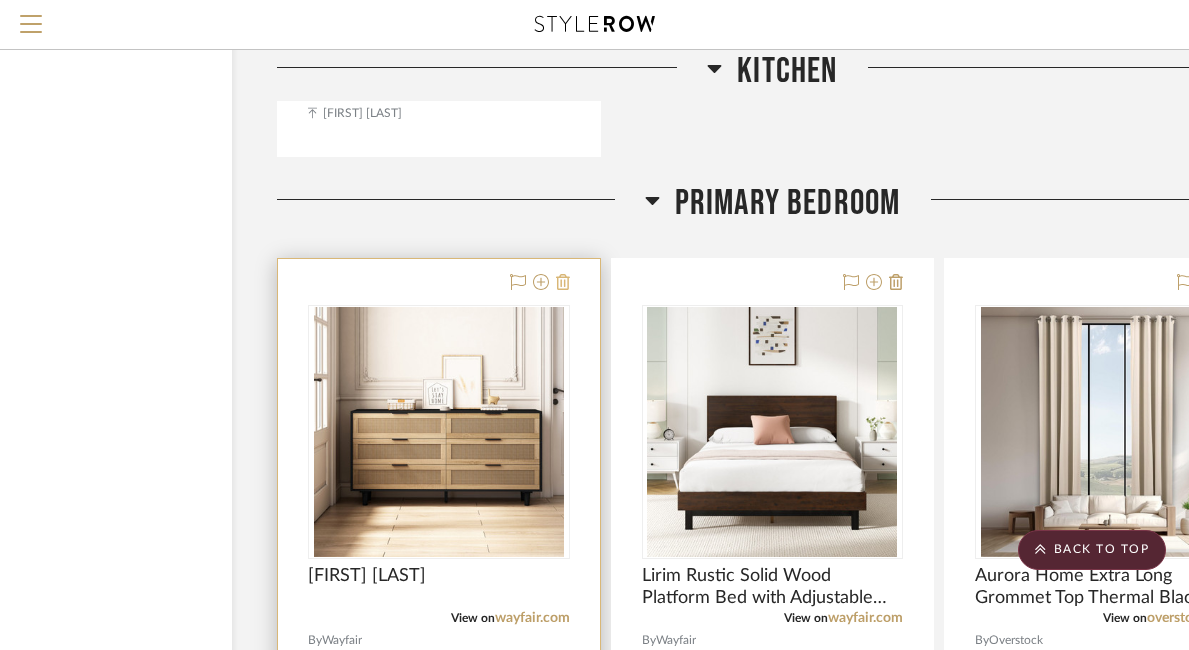 click 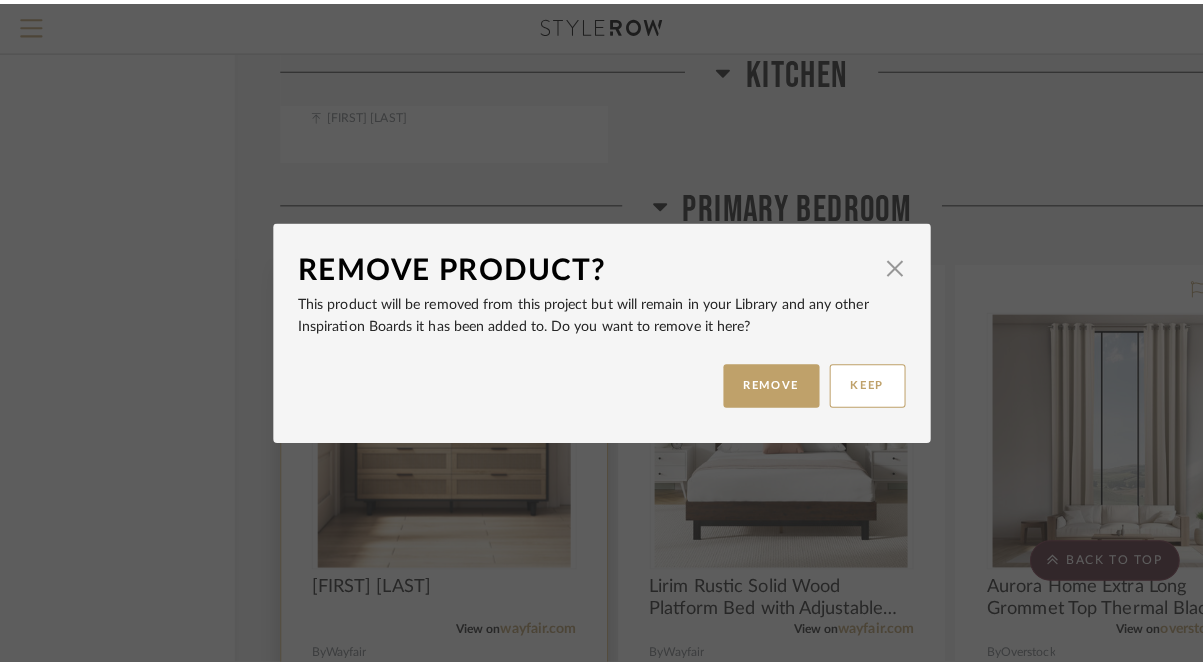 scroll, scrollTop: 0, scrollLeft: 0, axis: both 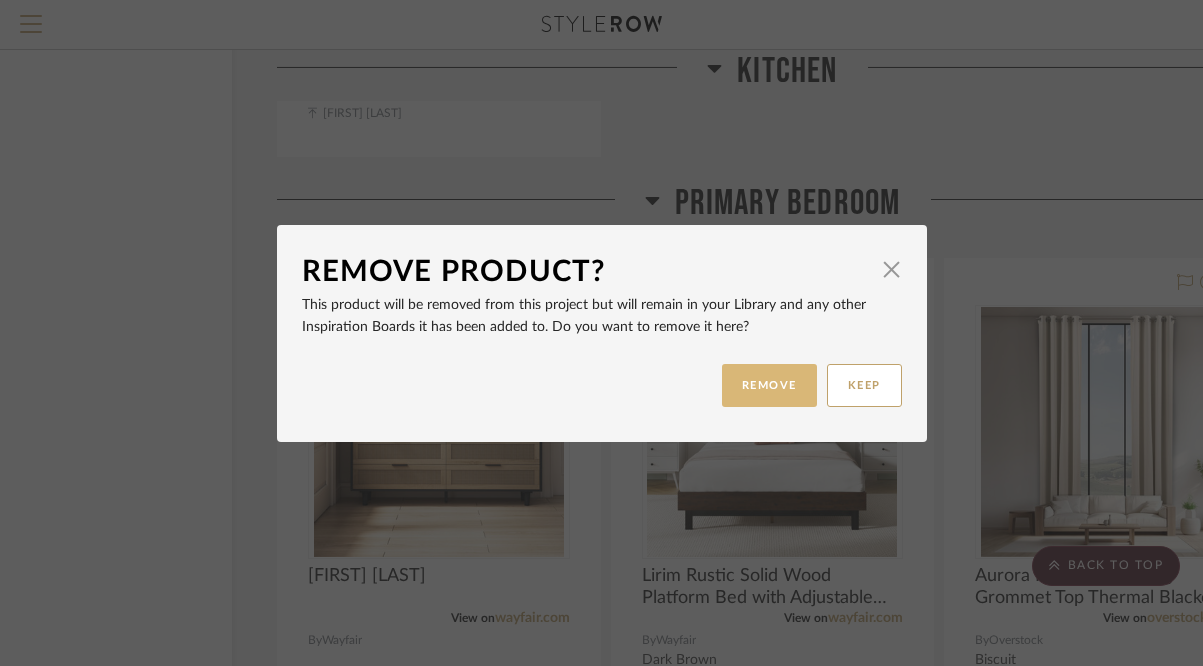 click on "REMOVE" at bounding box center (769, 385) 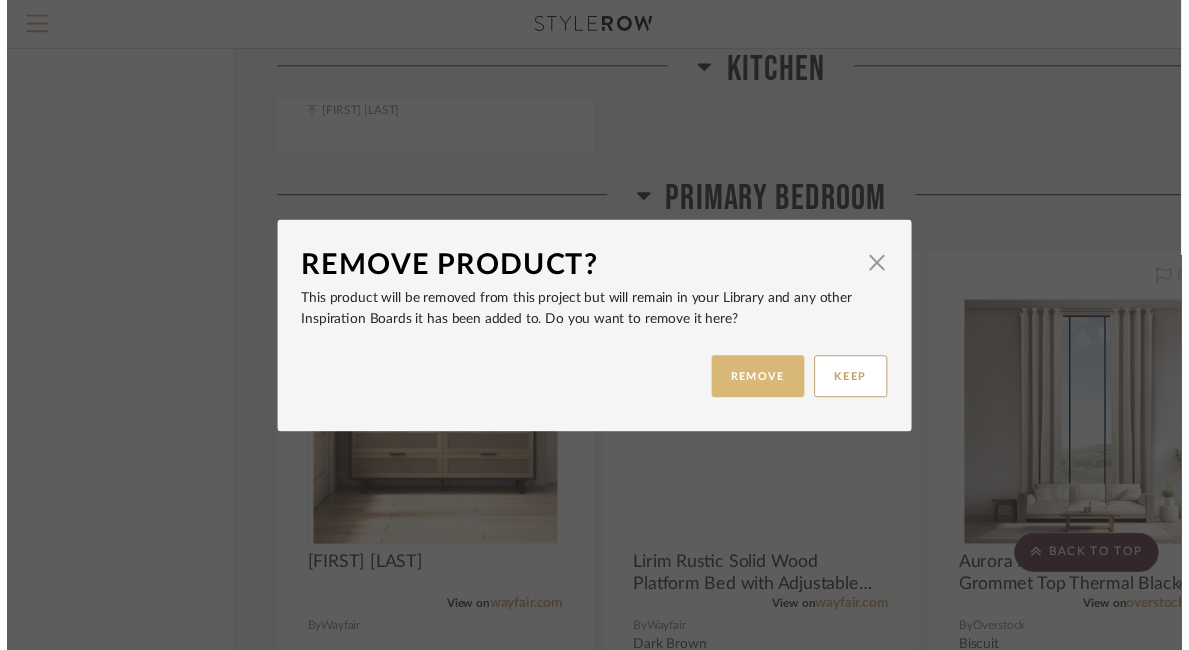 scroll, scrollTop: 3362, scrollLeft: 144, axis: both 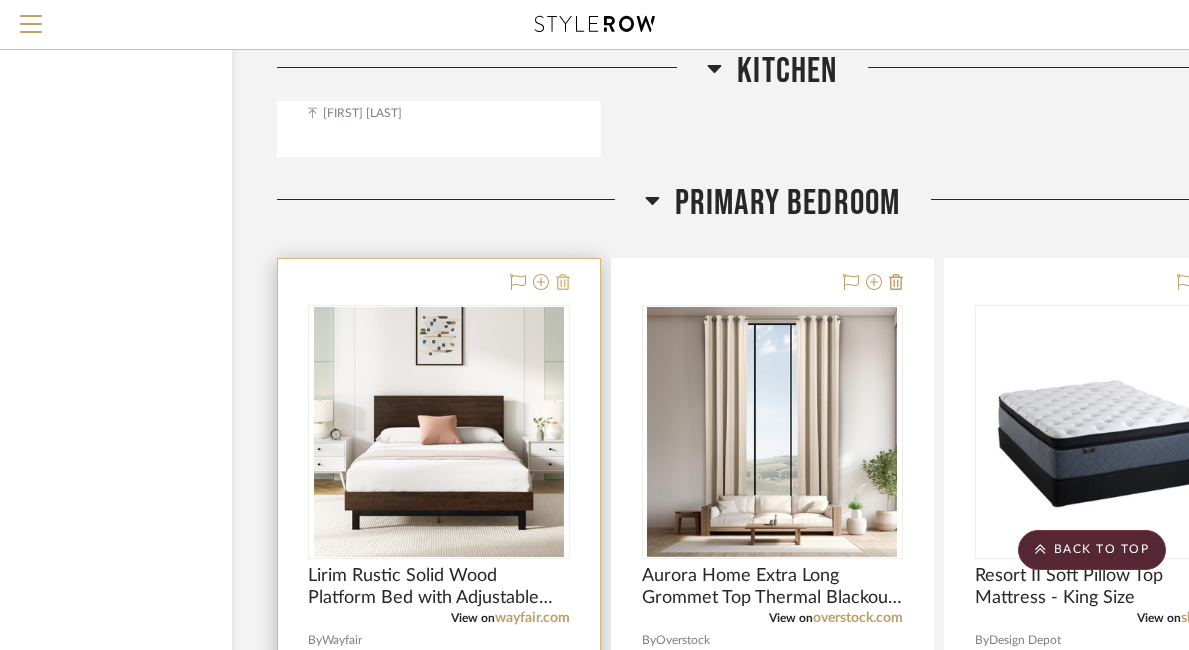 click 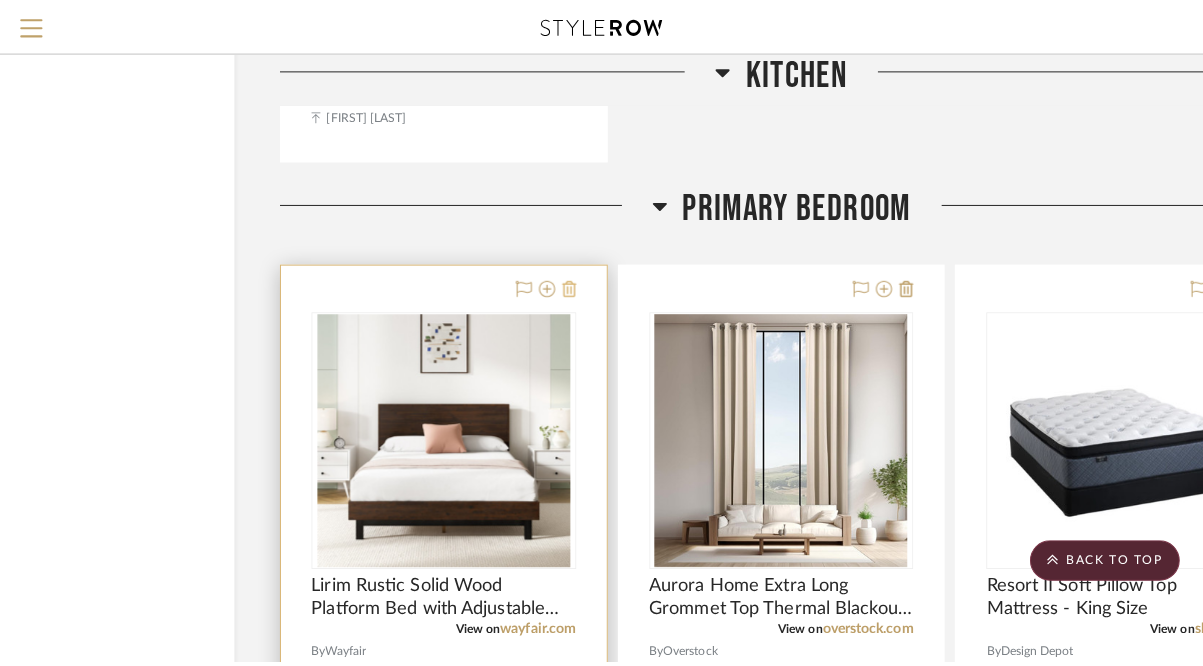 scroll, scrollTop: 0, scrollLeft: 0, axis: both 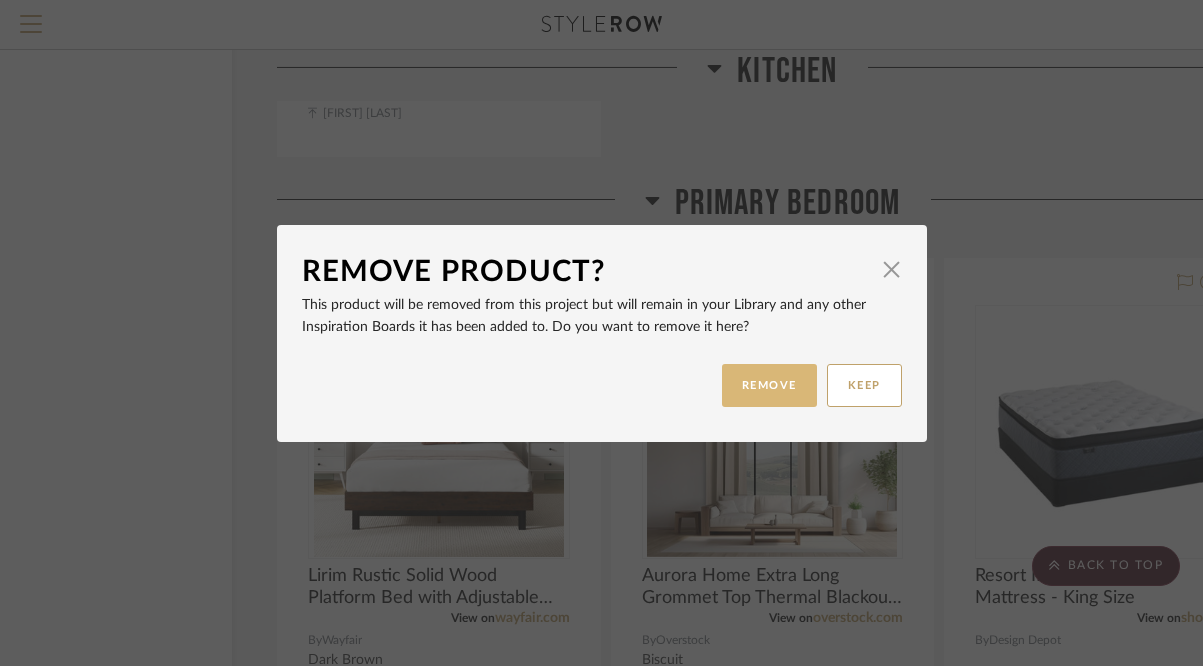 click on "REMOVE" at bounding box center (769, 385) 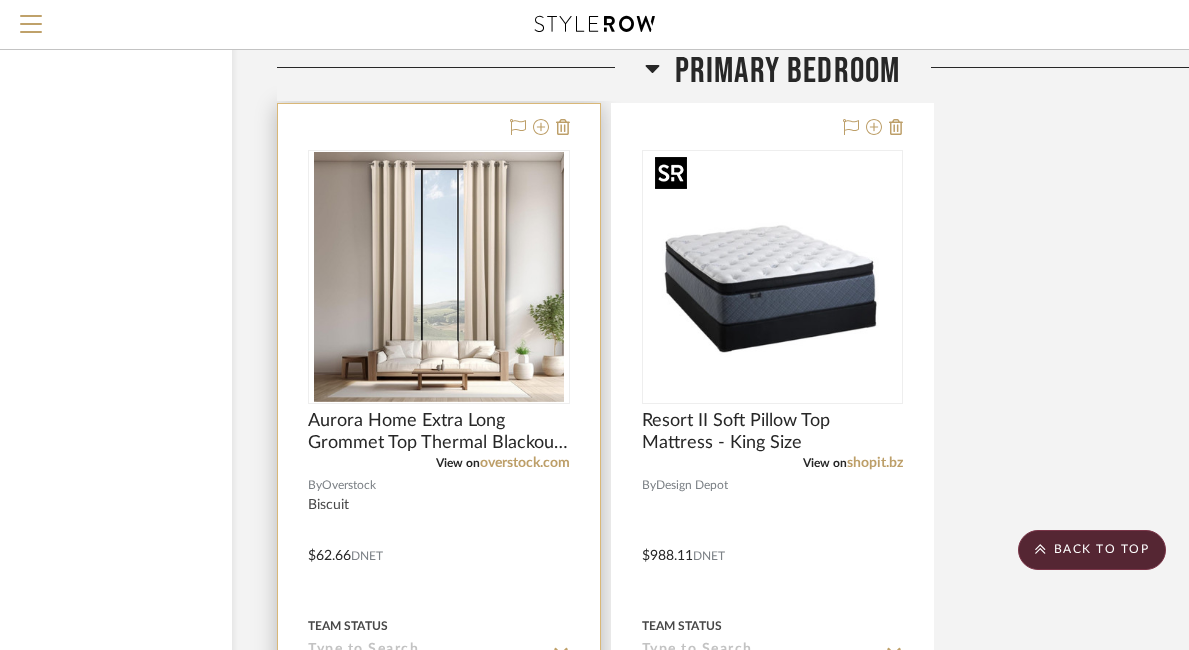 scroll, scrollTop: 3519, scrollLeft: 144, axis: both 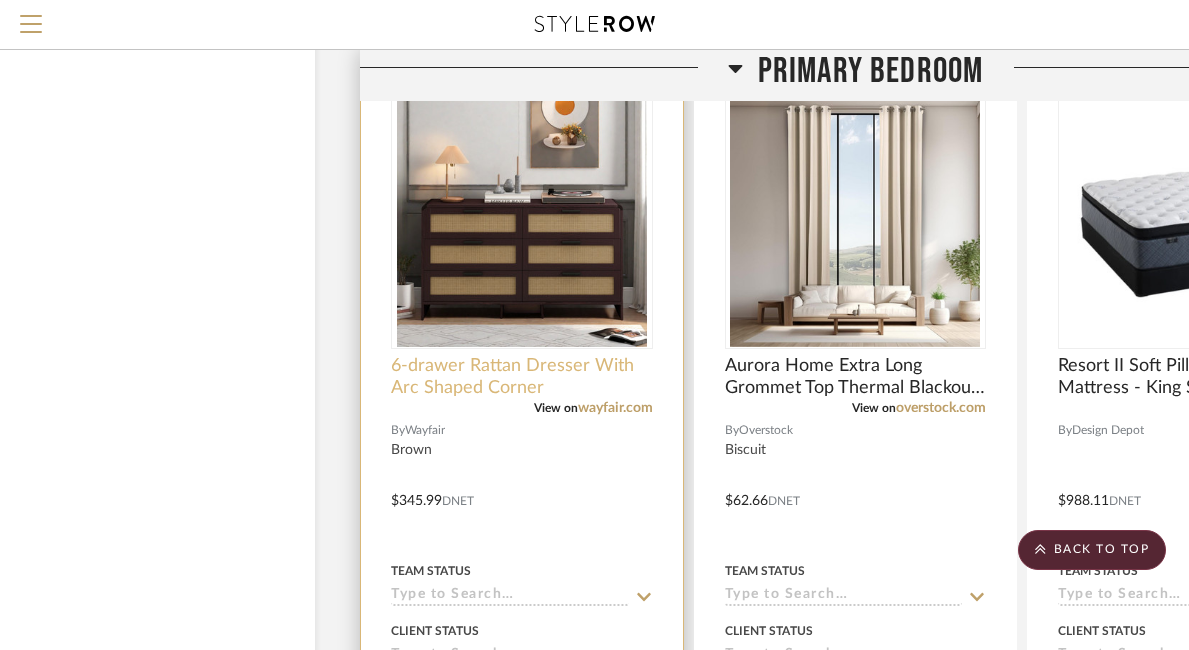 click on "6-drawer Rattan Dresser With Arc Shaped Corner" at bounding box center [522, 377] 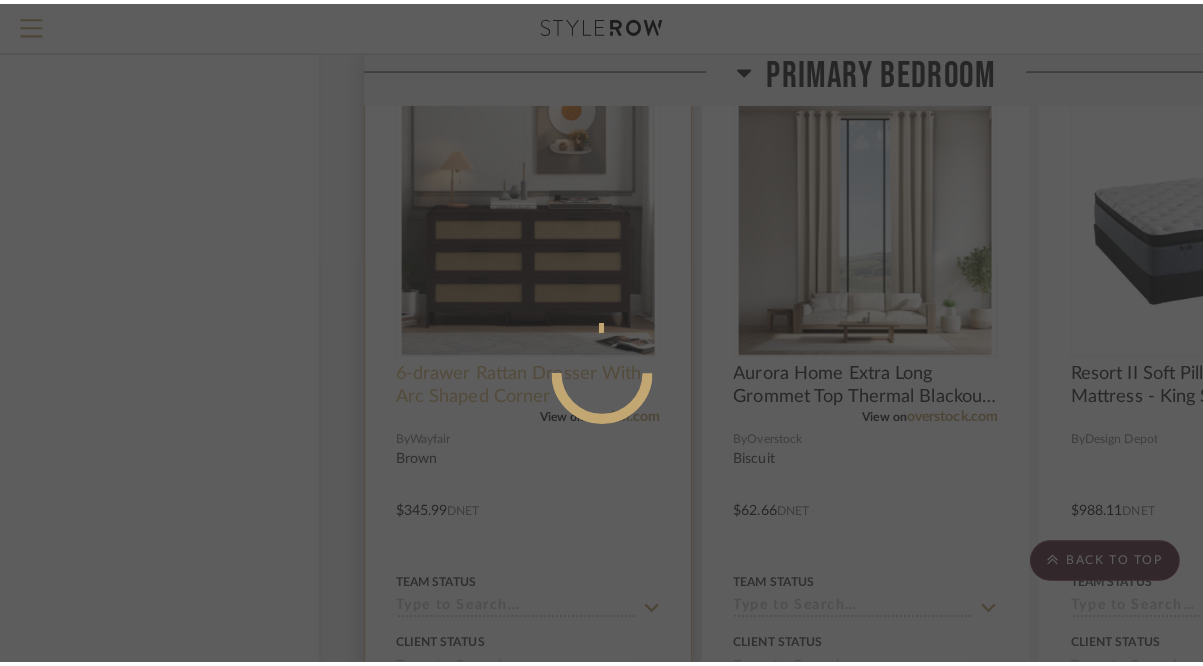 scroll, scrollTop: 0, scrollLeft: 0, axis: both 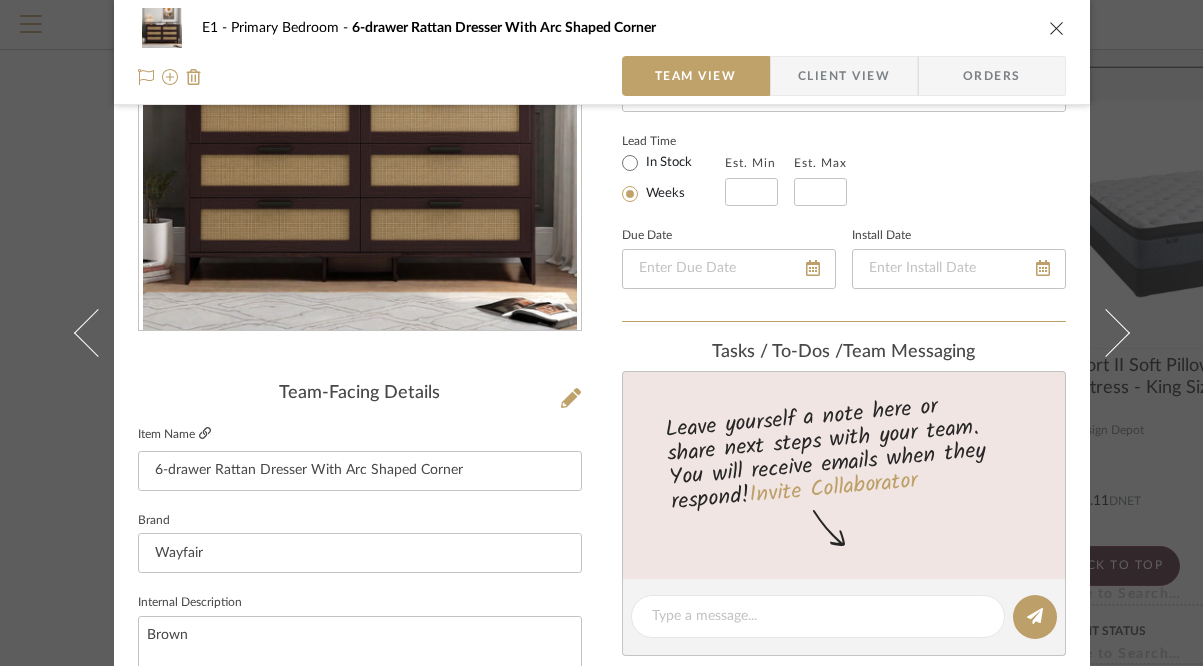 click 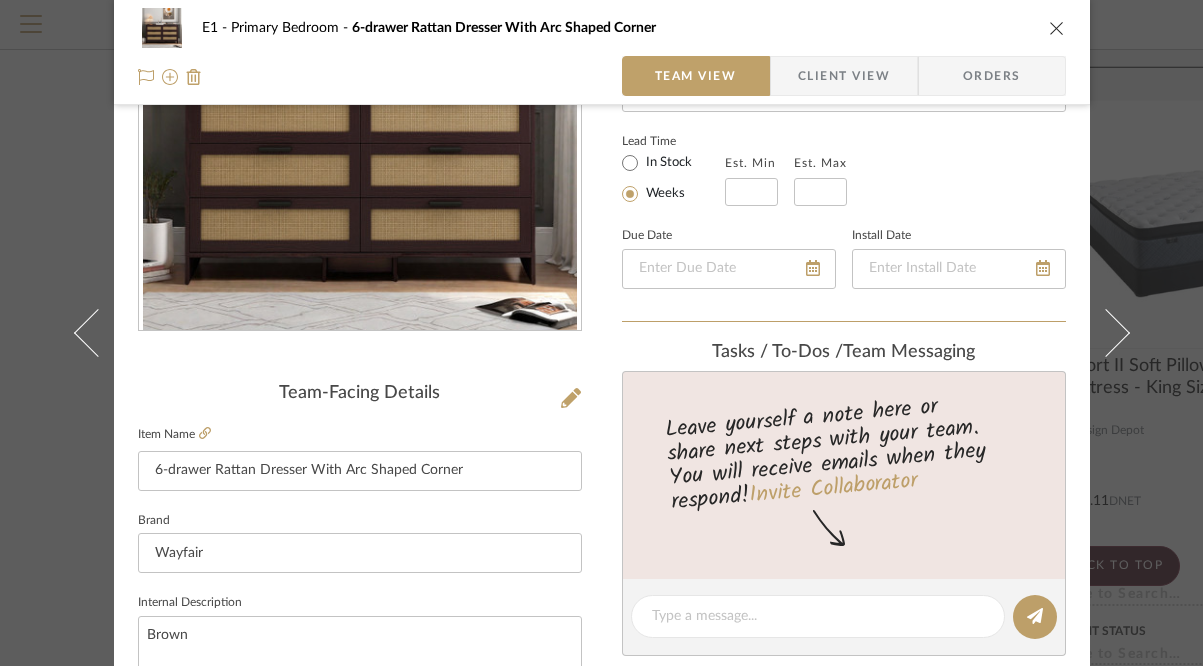 click at bounding box center [1057, 28] 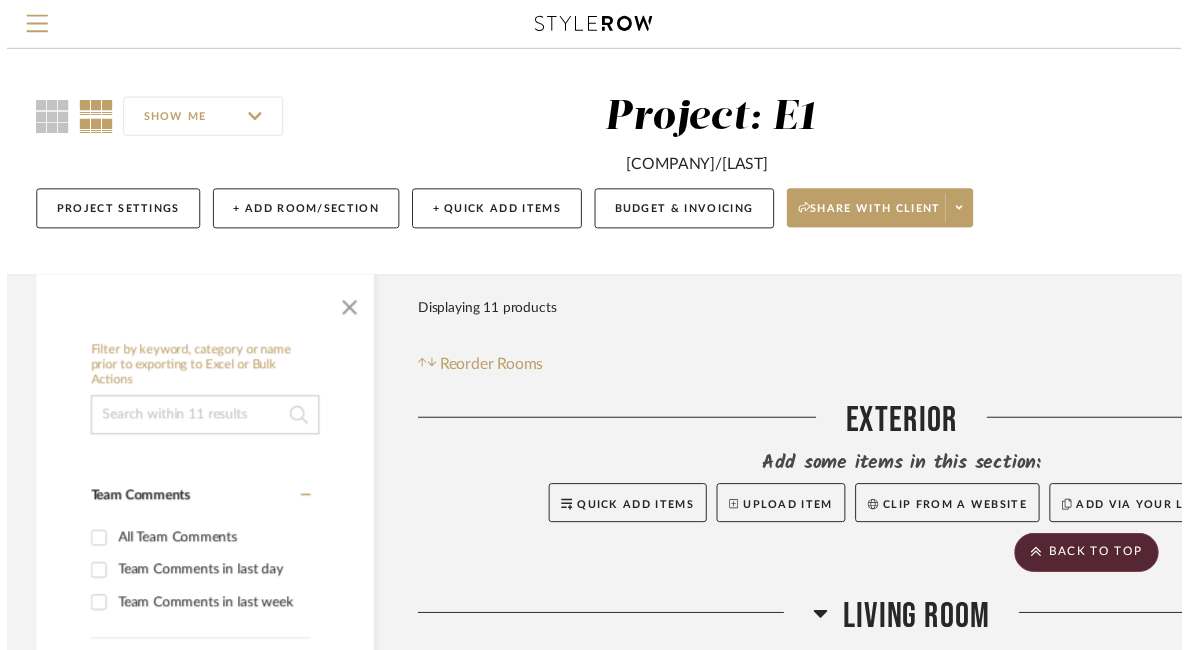 scroll, scrollTop: 3572, scrollLeft: 61, axis: both 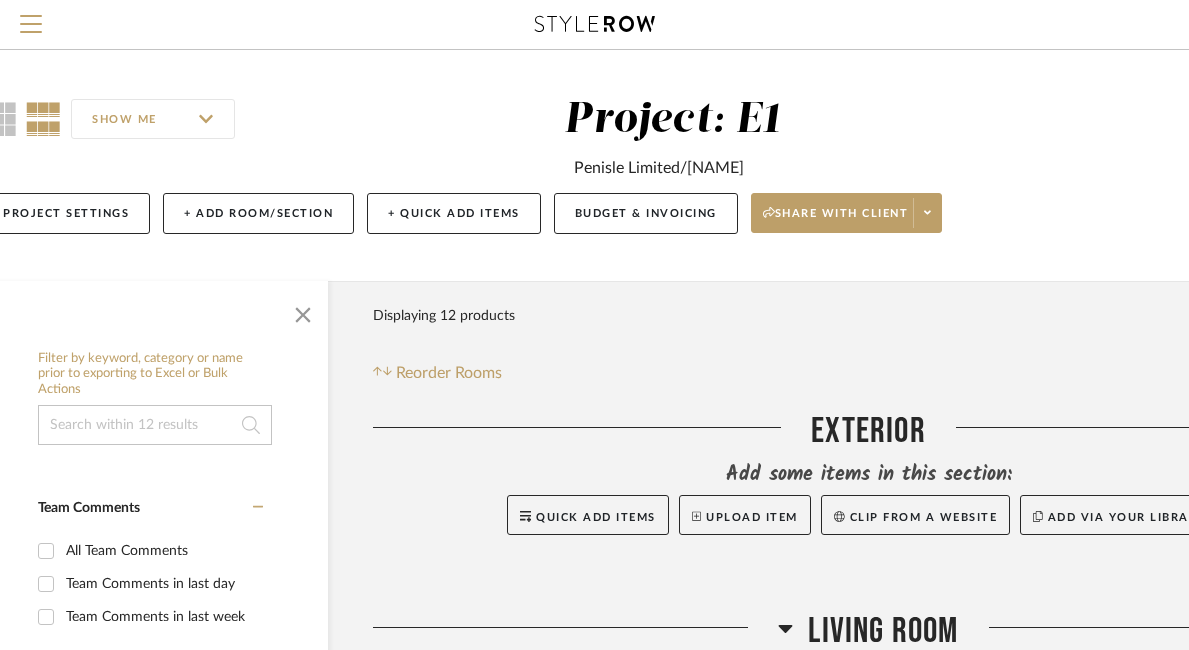 click 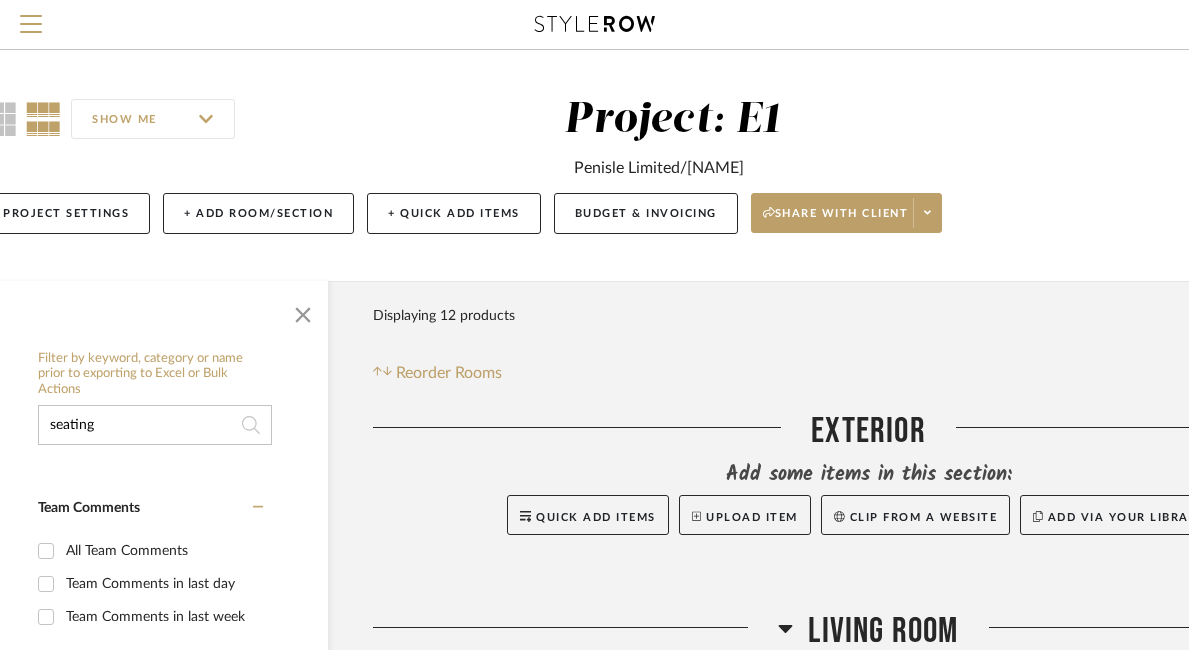 type on "seating" 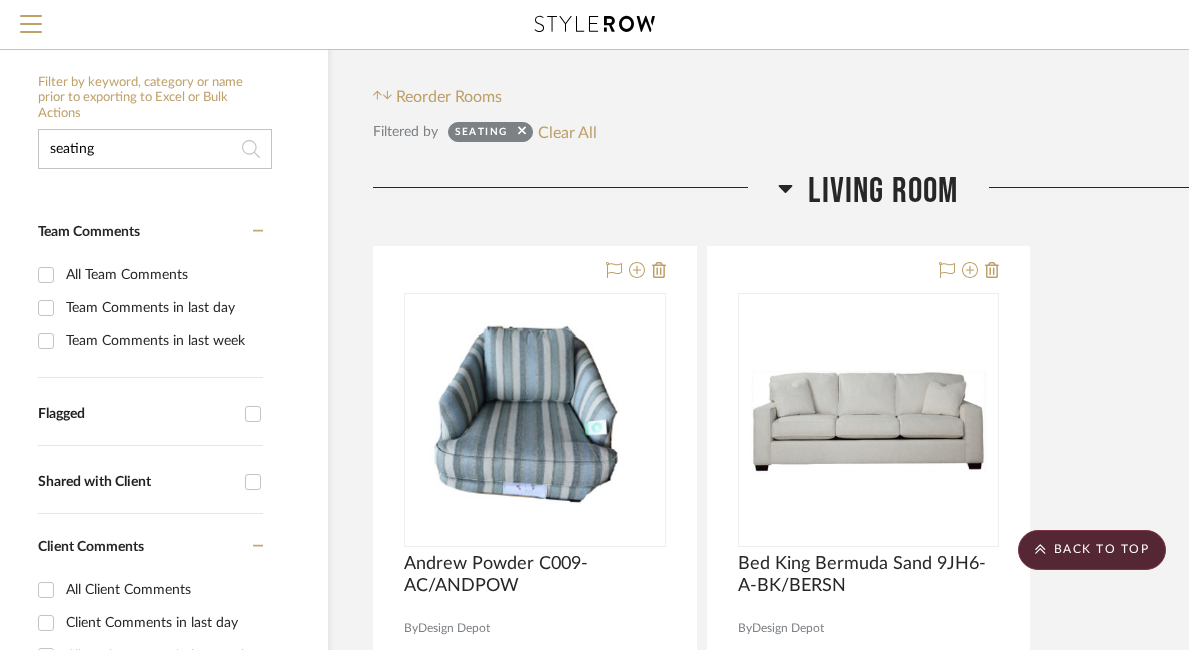 scroll, scrollTop: 0, scrollLeft: 48, axis: horizontal 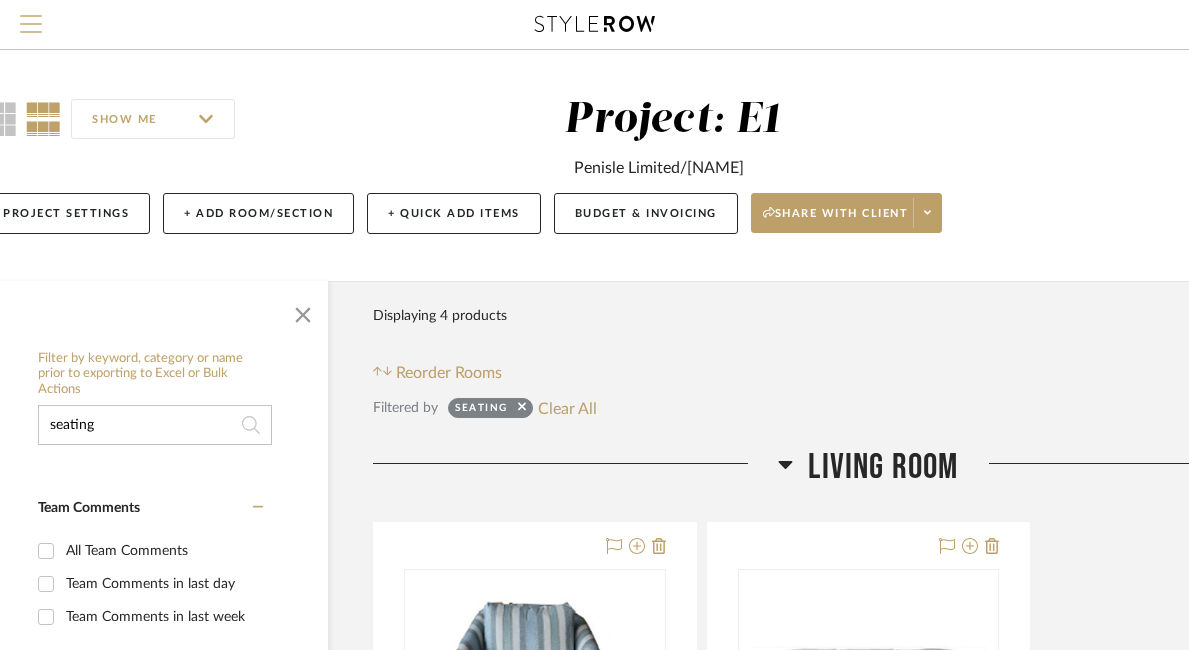 click at bounding box center [31, 16] 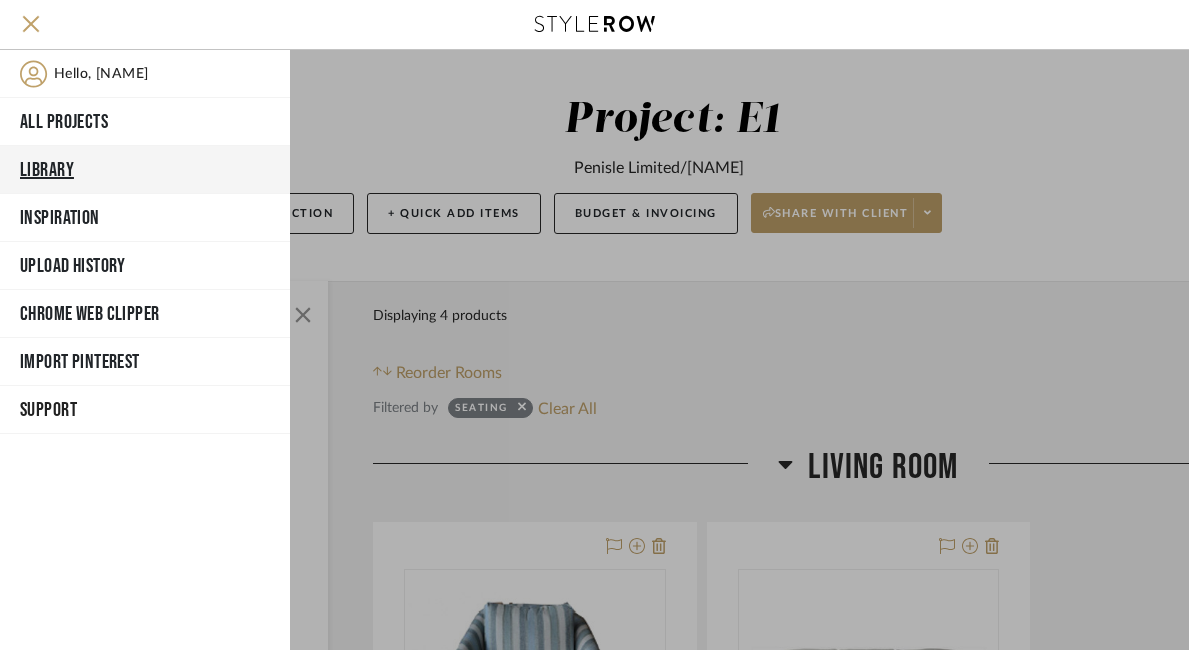click on "Library" at bounding box center [145, 170] 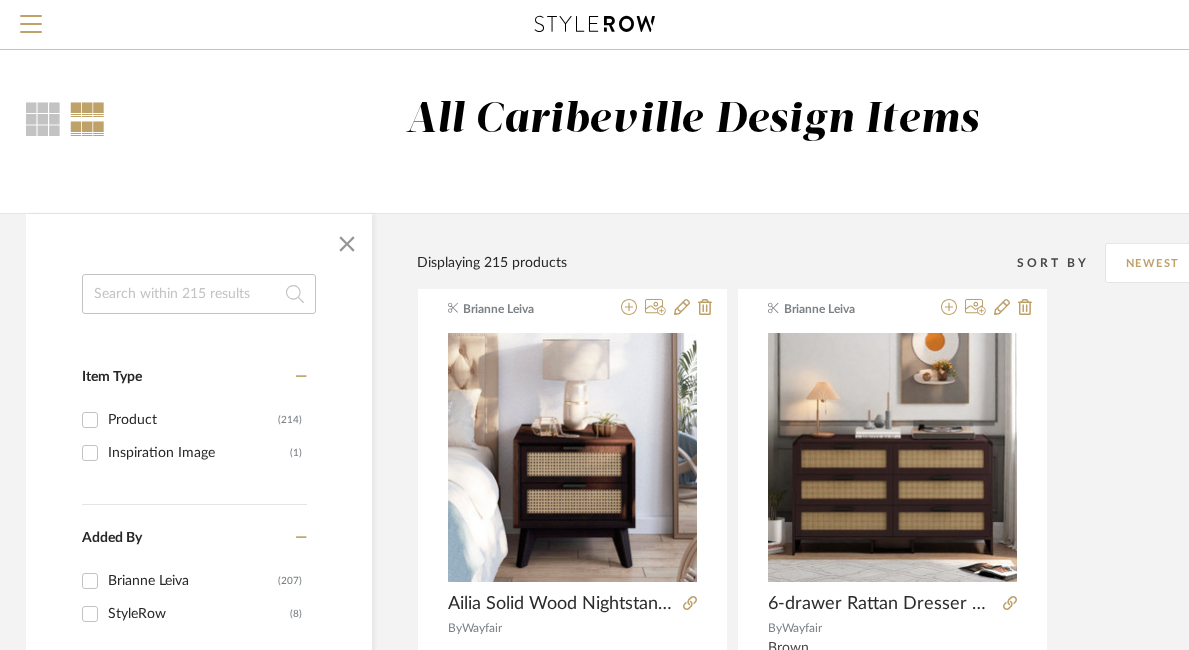 click 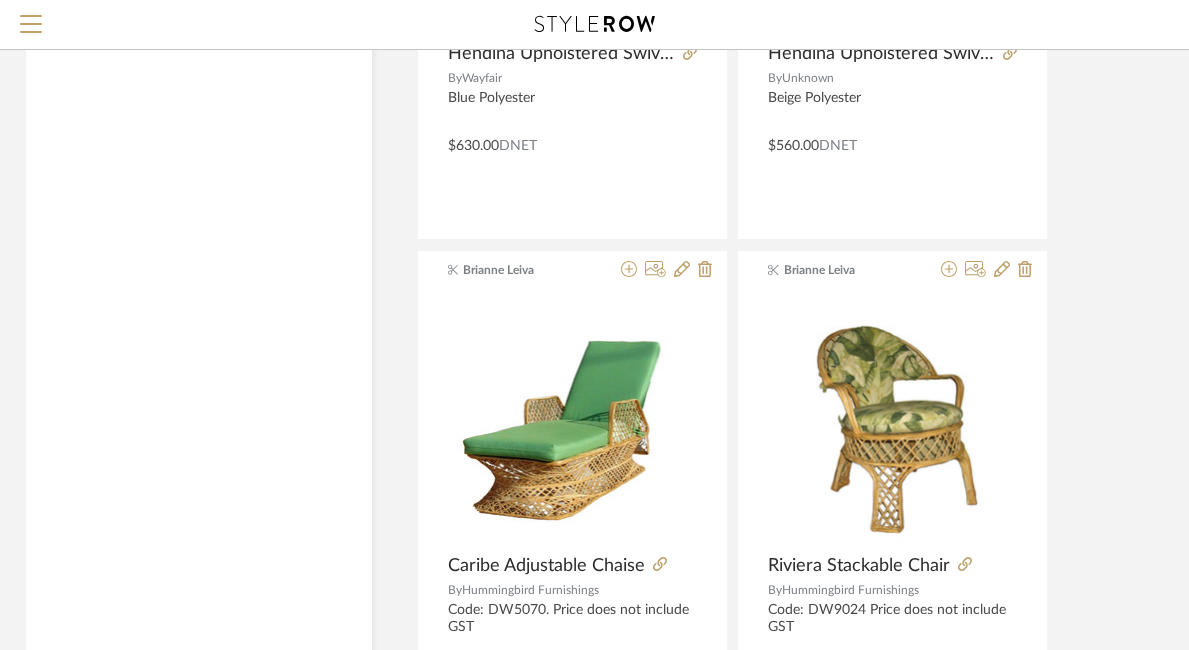 scroll, scrollTop: 2660, scrollLeft: 48, axis: both 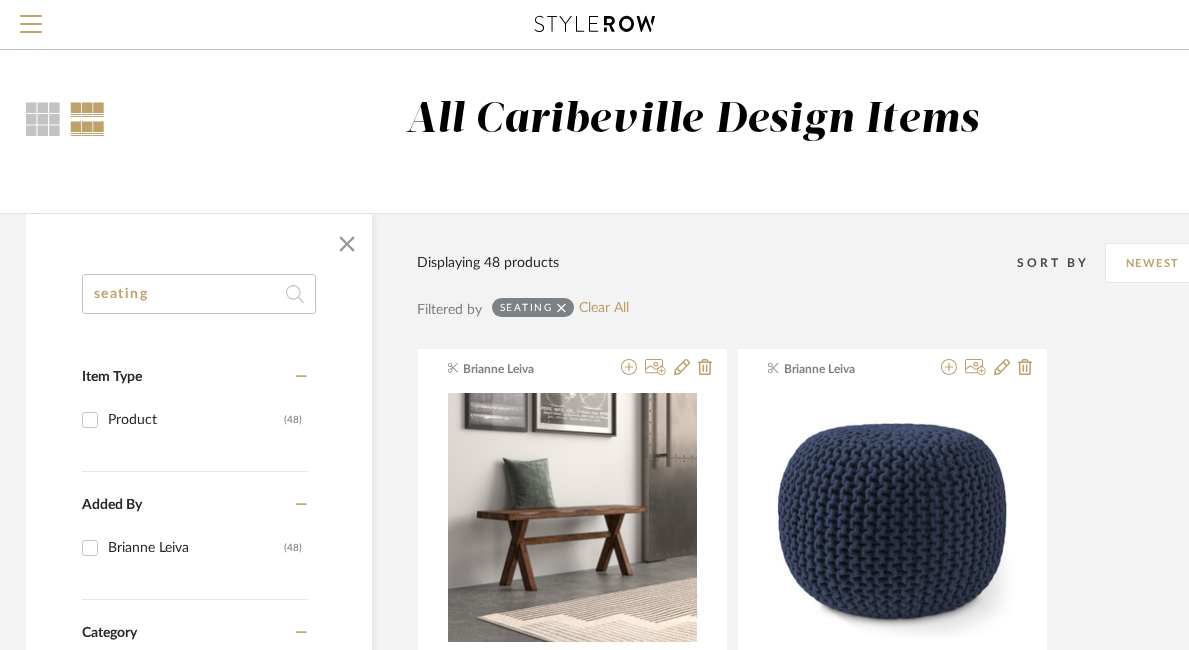 click on "seating" 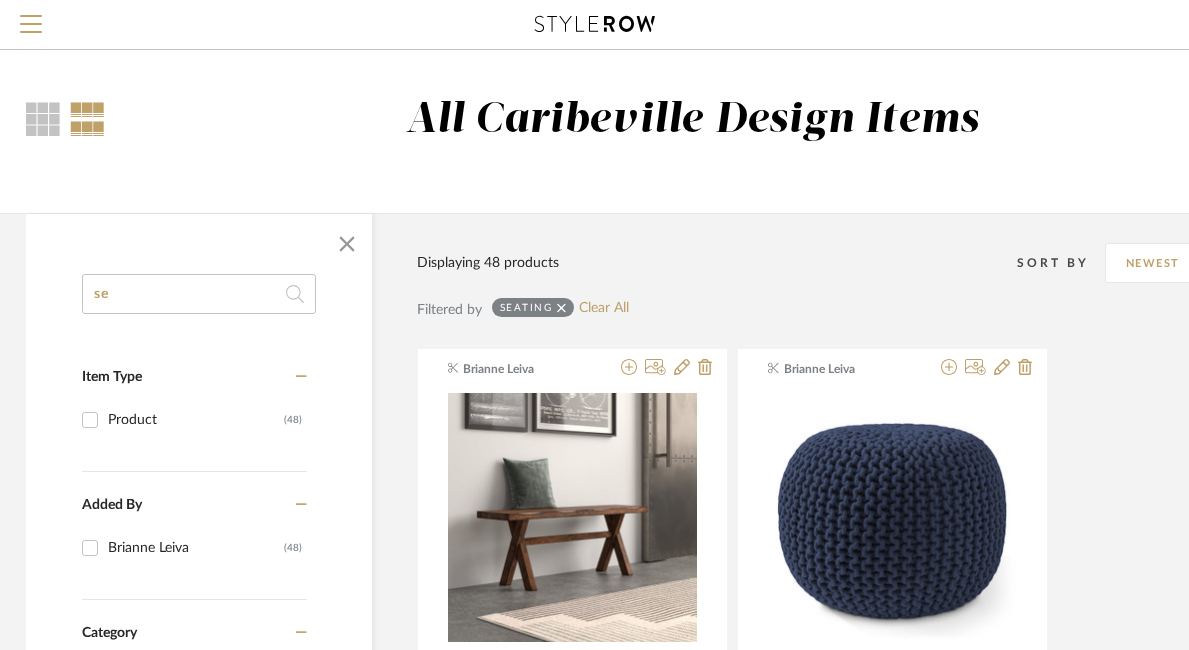 type on "s" 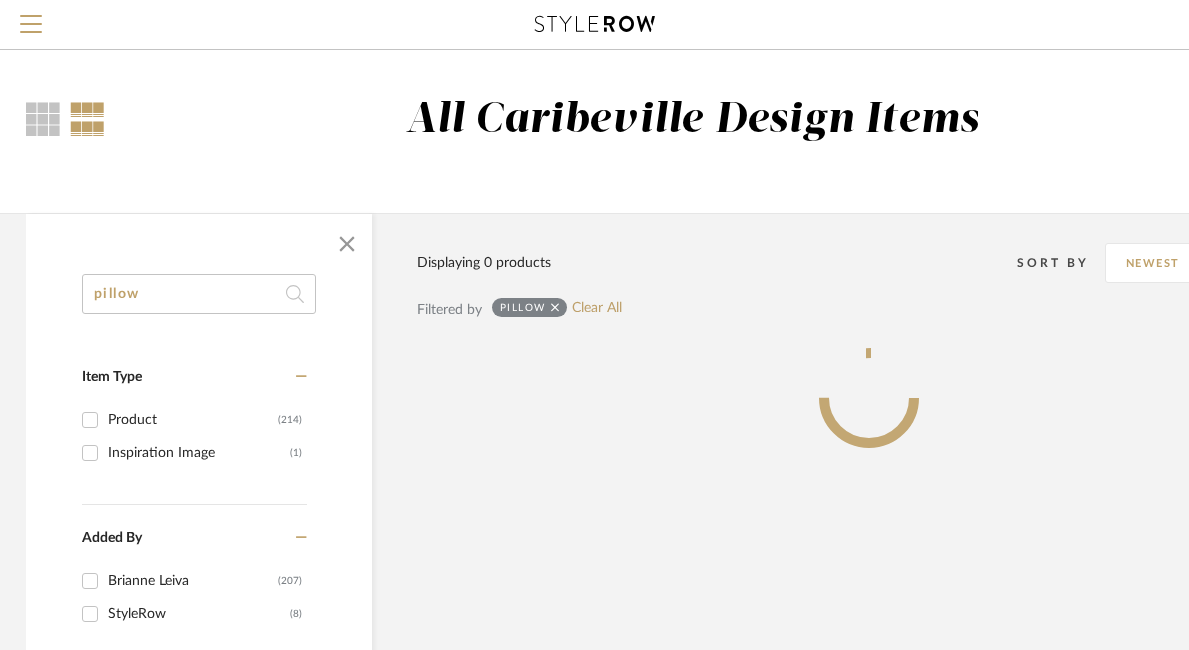 type on "pillow" 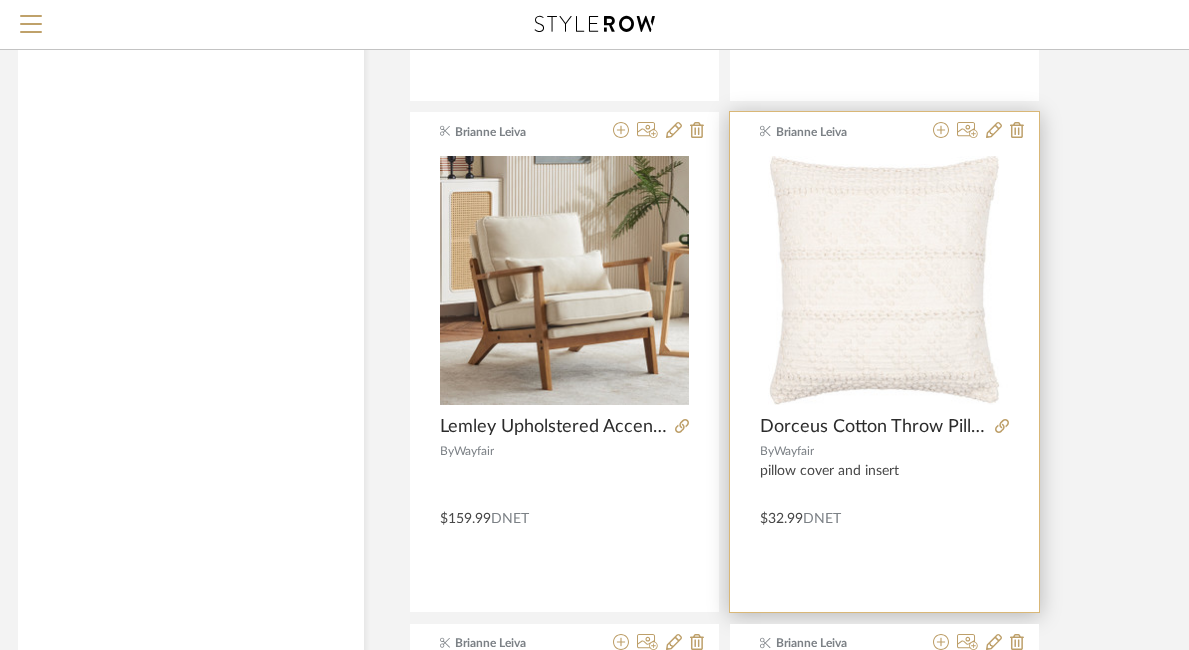 scroll, scrollTop: 3273, scrollLeft: 56, axis: both 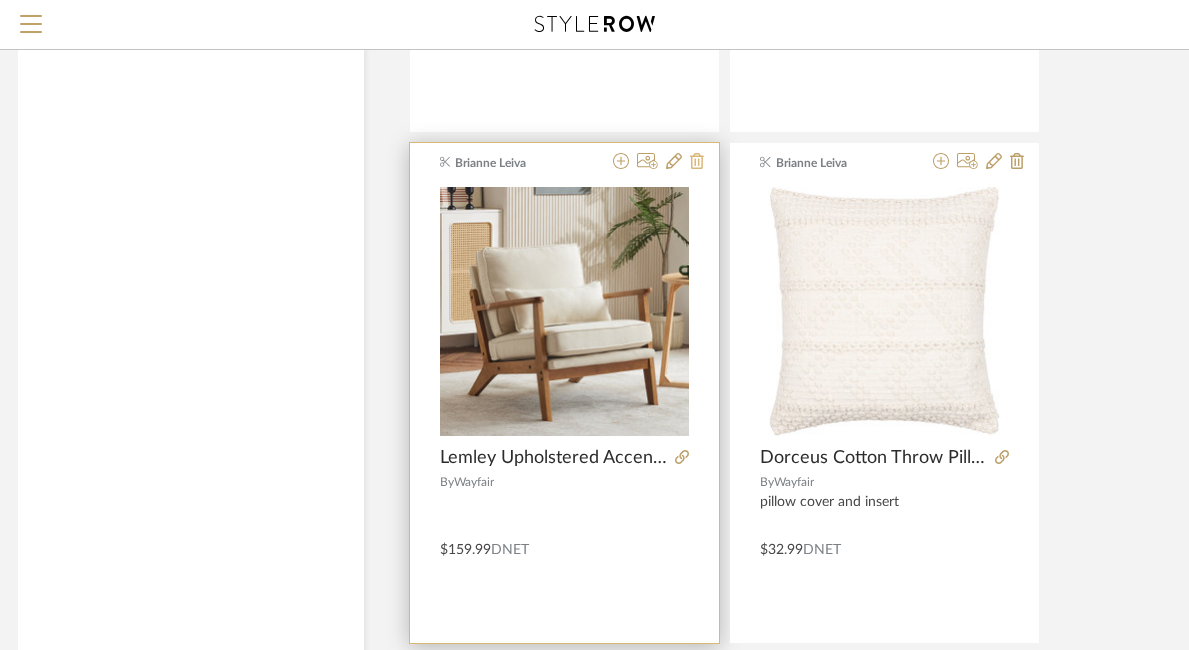 click 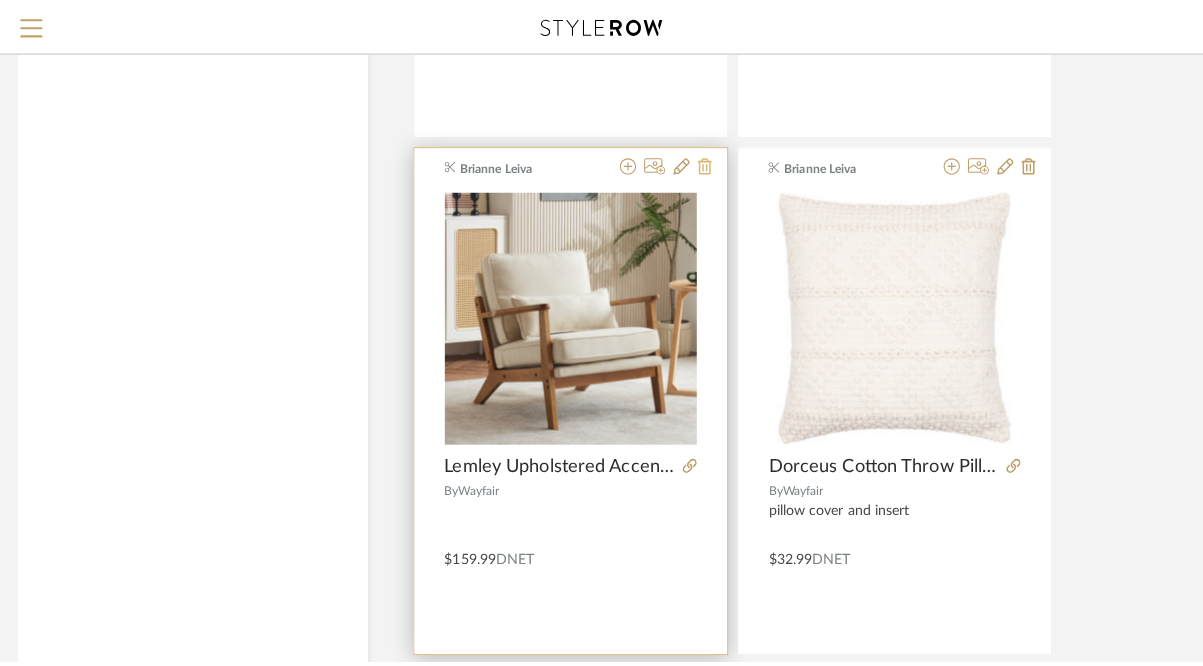 scroll, scrollTop: 0, scrollLeft: 0, axis: both 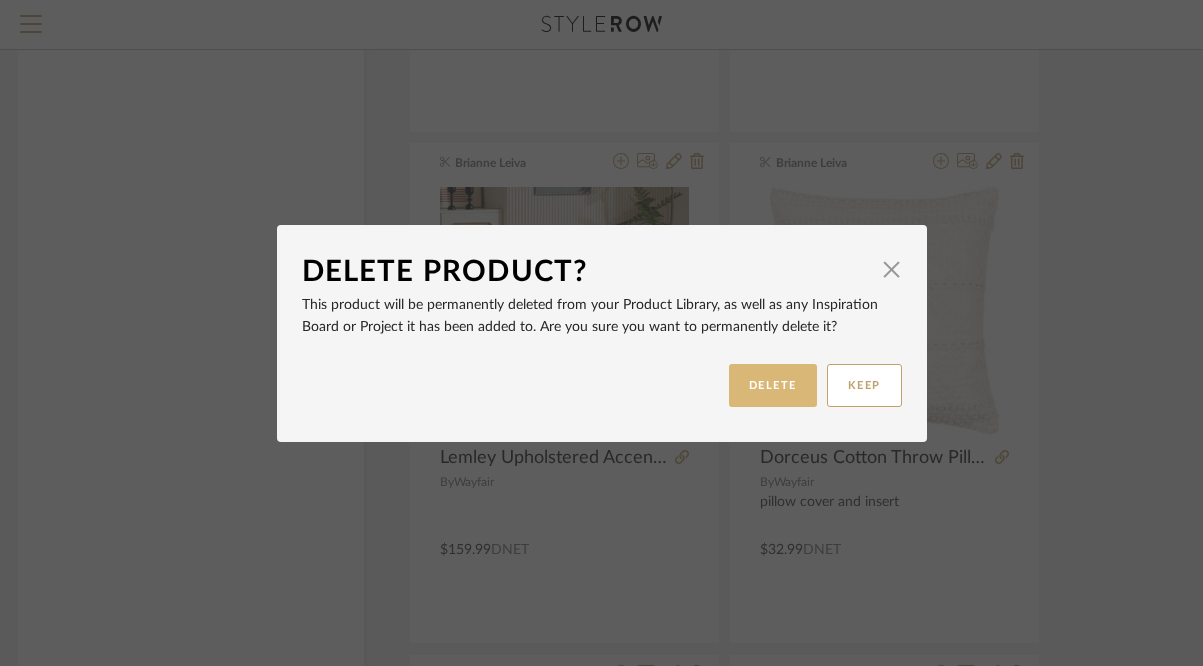 click on "DELETE" at bounding box center (773, 385) 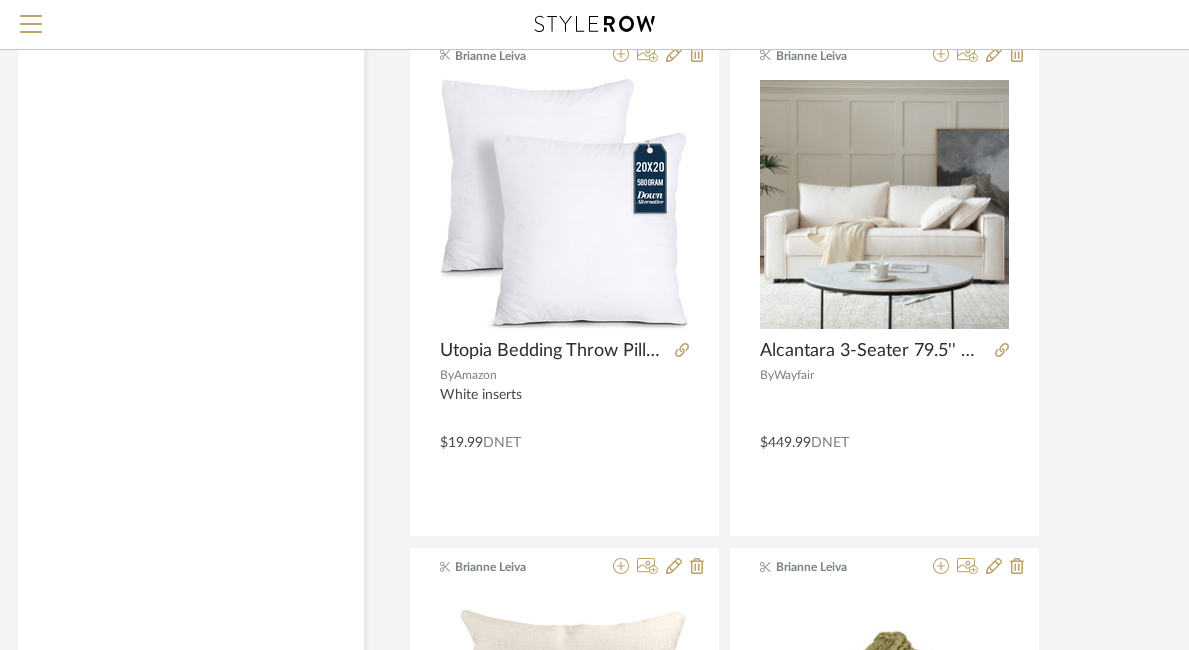 scroll, scrollTop: 5425, scrollLeft: 56, axis: both 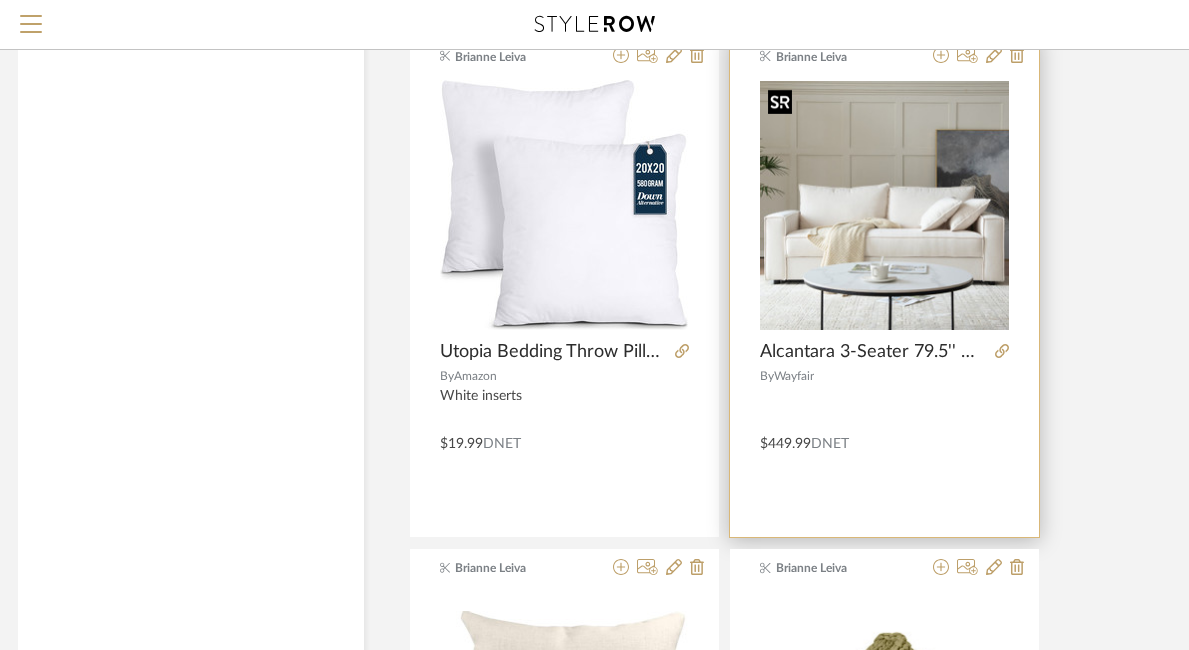 click at bounding box center (884, 205) 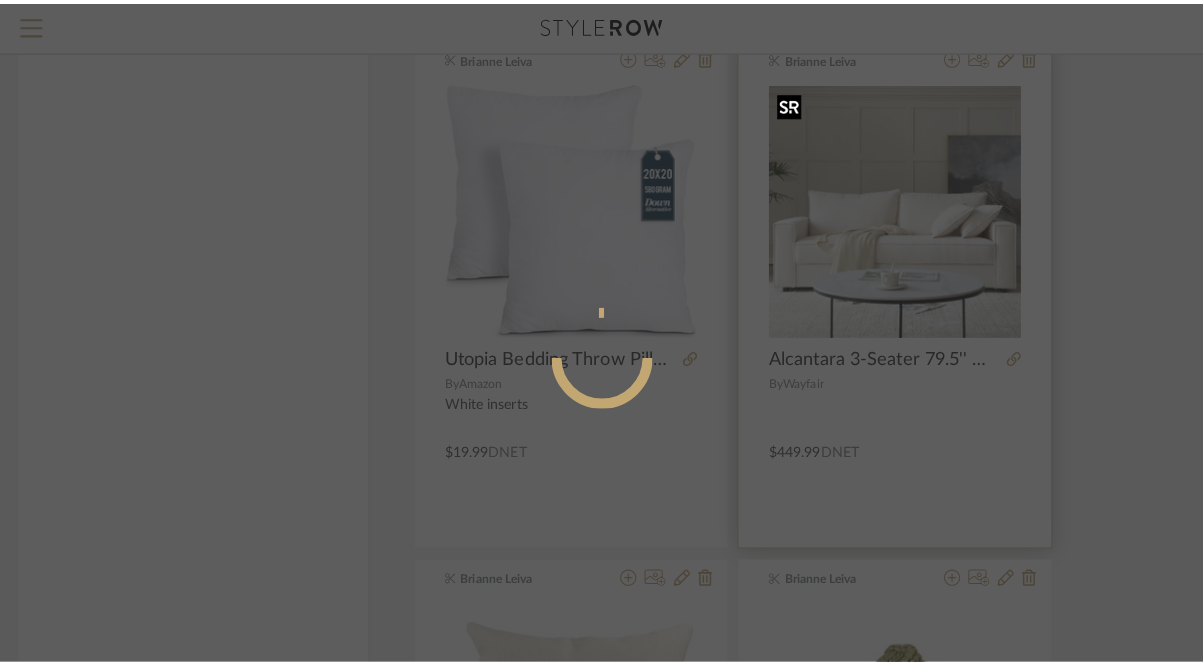 scroll, scrollTop: 0, scrollLeft: 0, axis: both 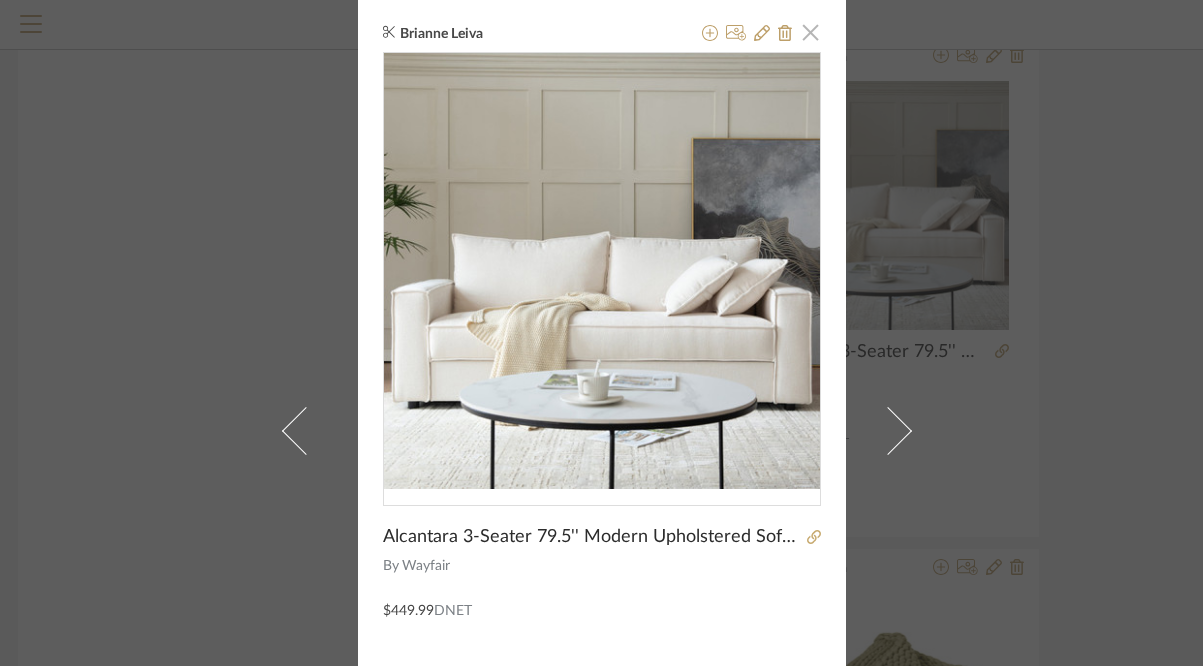 click 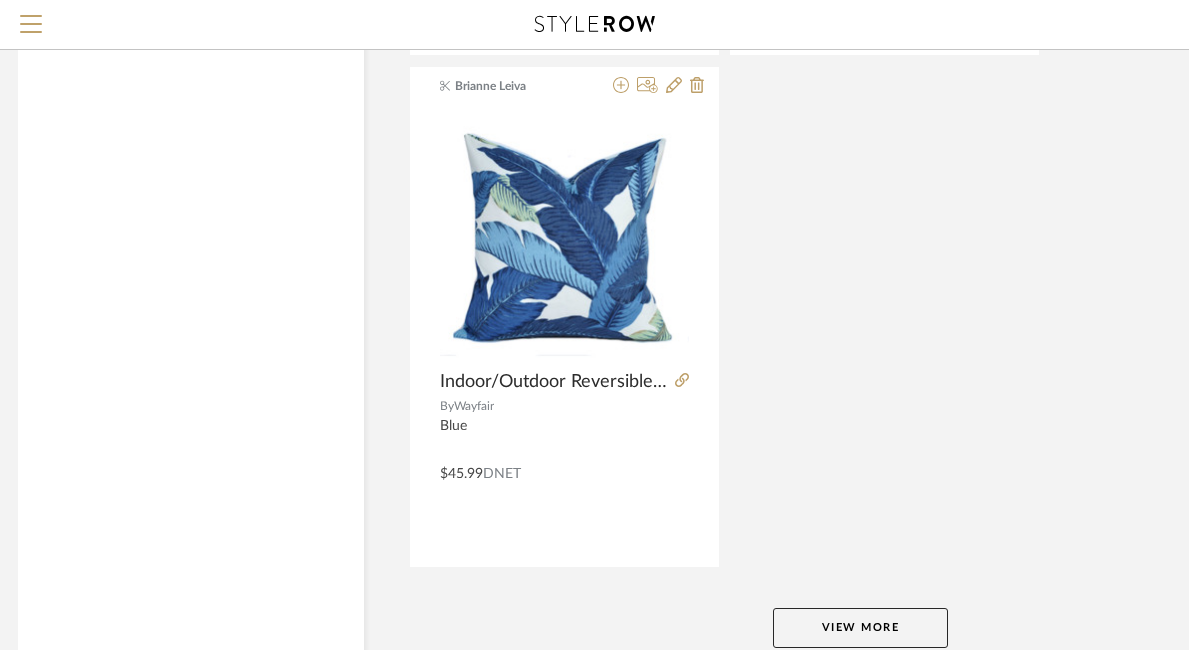 scroll, scrollTop: 9105, scrollLeft: 56, axis: both 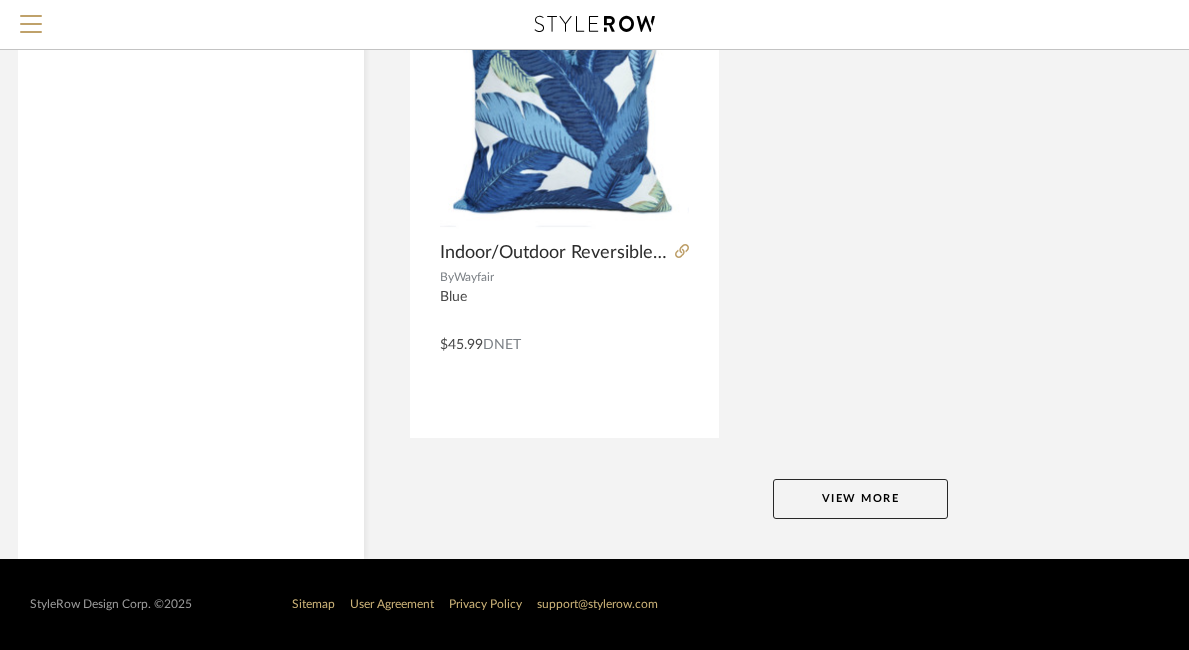 click on "View More" 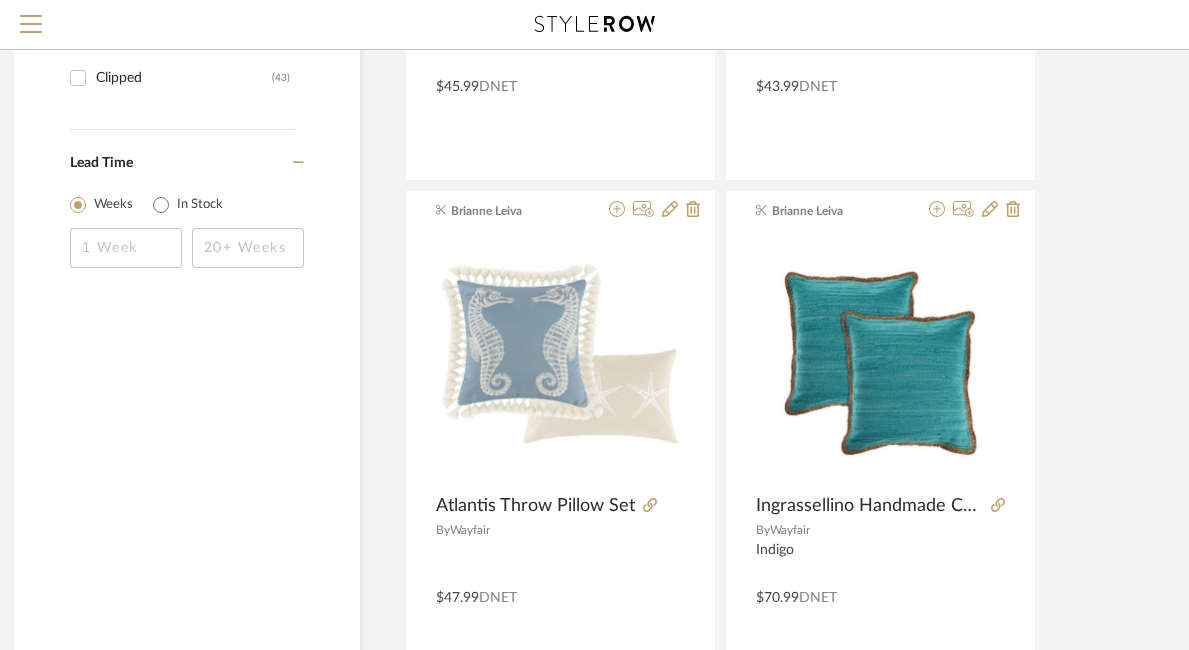 scroll, scrollTop: 1202, scrollLeft: 60, axis: both 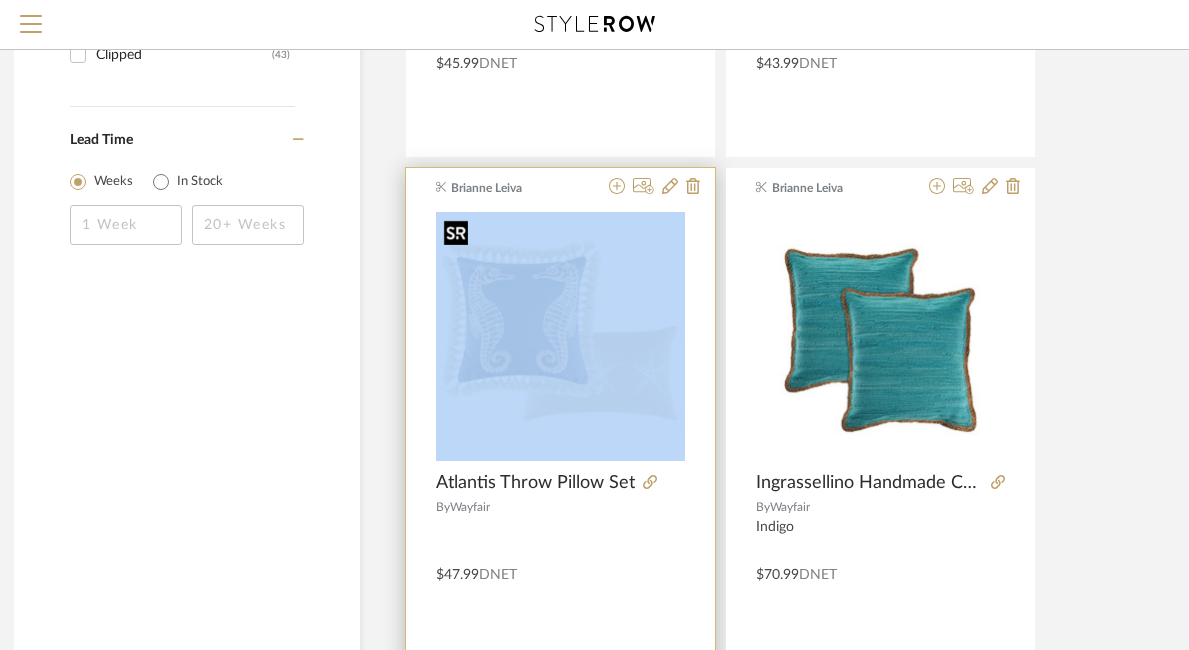 click on "Displaying 42 products  Sort By  Newest Filtered by pillow  Clear All  Brianne Leiva Heng Cotton Throw Pillow By   Wayfair  Insert included $38.99  DNET Brianne Leiva Henke Textured Cotton Throw Pillow By   Wayfair  Insert included $36.99  DNET Brianne Leiva Marrice Fringed Cotton Throw Pillow By   Wayfair  Orange pillow cover and insert $45.99  DNET Brianne Leiva Annis Textured Cotton Throw Pillow By   Wayfair  Cover and insert $43.99  DNET Brianne Leiva Atlantis Throw Pillow Set By   Wayfair  $47.99  DNET Brianne Leiva Ingrassellino Handmade Cotton & Jute Textured Throw Pillow (Set of 2) By   Wayfair  Indigo $70.99  DNET Brianne Leiva Boho Living Jada Decorative Pillow Collection Jute/Cotton Indoor Square Throw Pillow with & Insert (Set of 2) By   Wayfair  $45.98  DNET Brianne Leiva Dorceus Cotton Throw Pillow By   Wayfair  White and Down $48.99  DNET Brianne Leiva Anders Accent Throw Pillow Cover By   Wayfair  Taupe/Charcoal/White/Light Beige. Inert included $53.38  DNET Brianne Leiva By  $46.18" 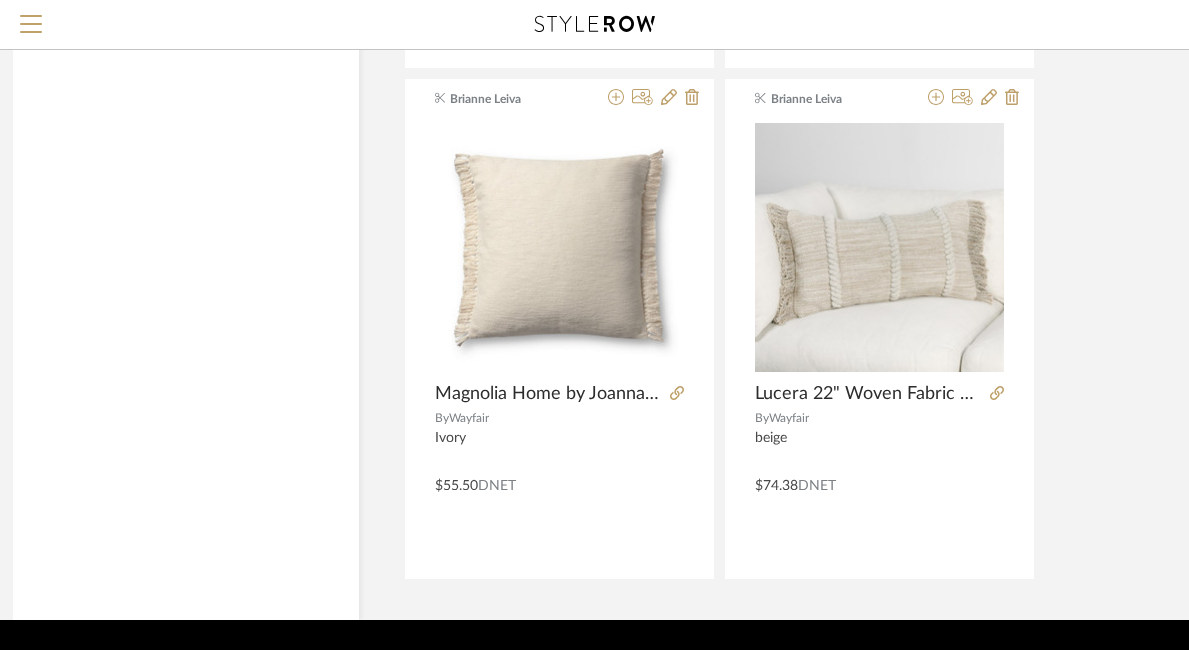 scroll, scrollTop: 10560, scrollLeft: 61, axis: both 